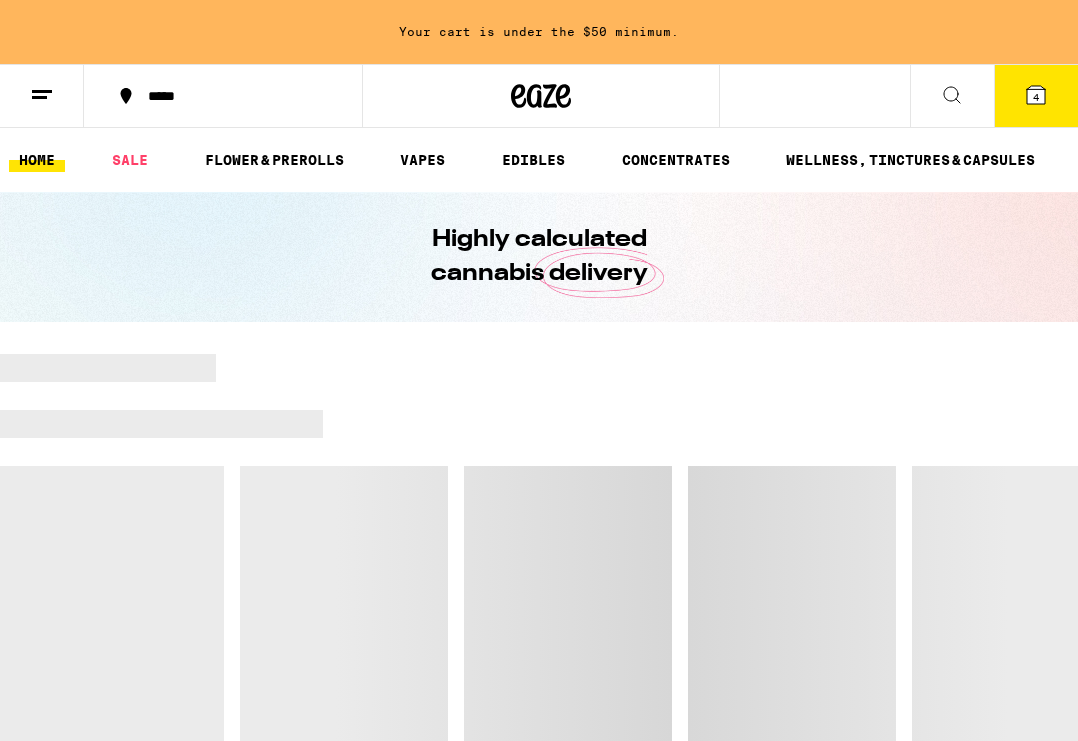 scroll, scrollTop: 0, scrollLeft: 0, axis: both 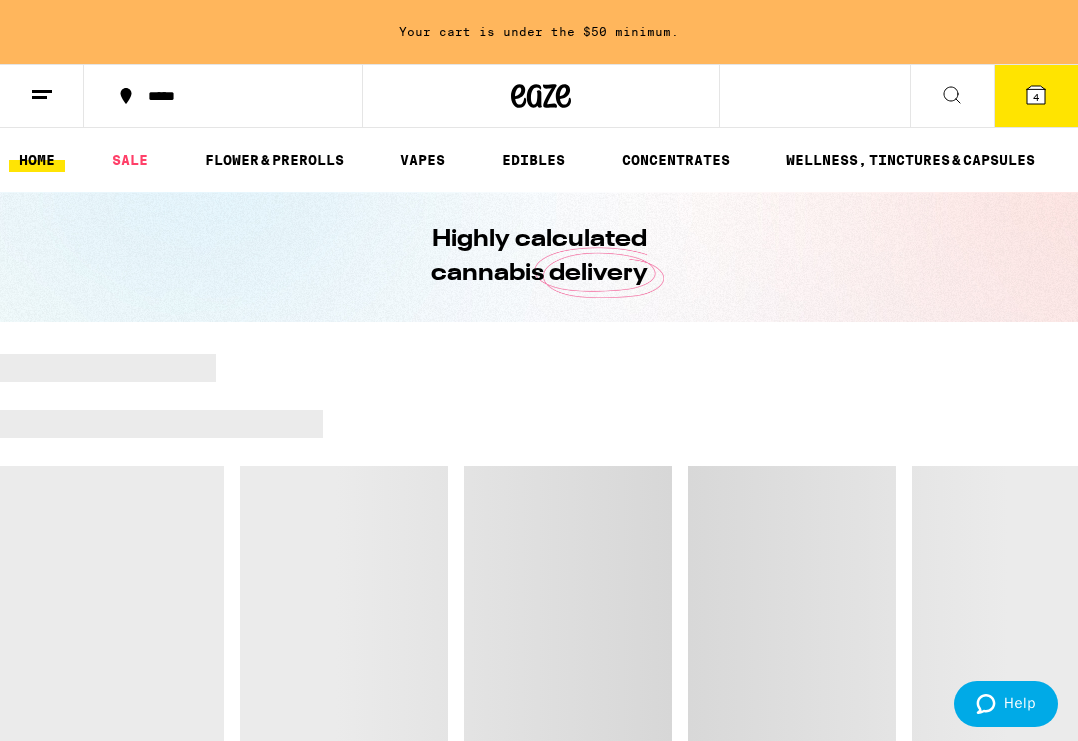 click 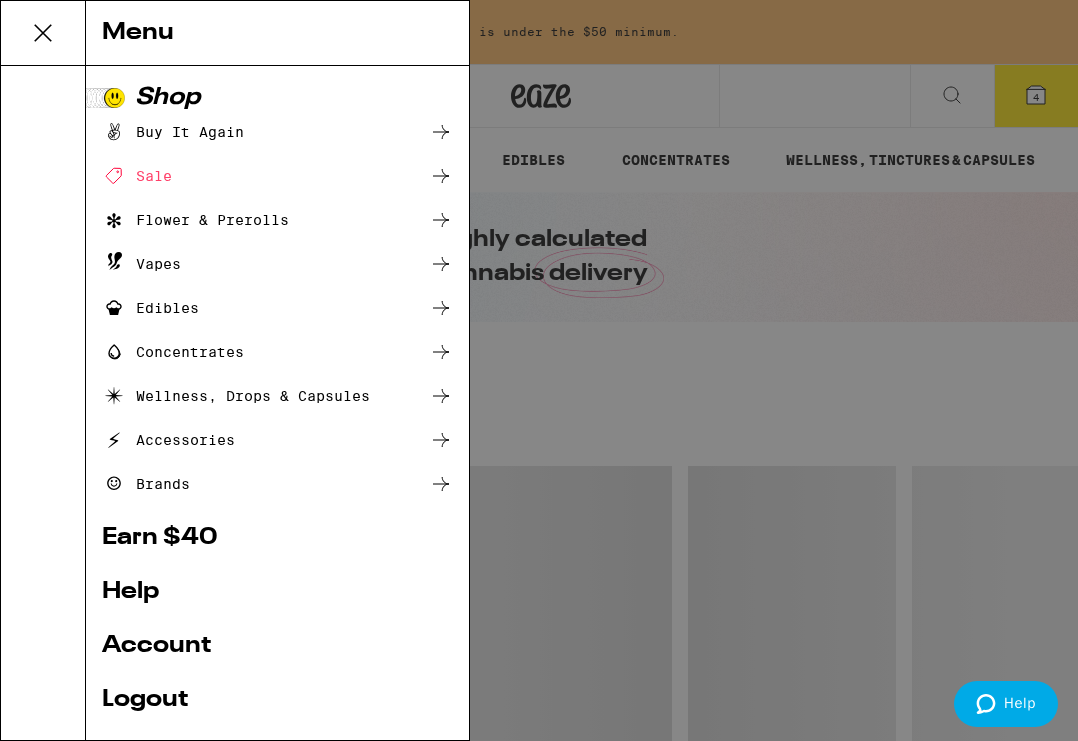 click on "Menu Shop Buy It Again Sale Flower & Prerolls Vapes Edibles Concentrates Wellness, Drops & Capsules Accessories Brands Earn $ 40 Help Account Logout Blog v  19.43.1" at bounding box center (539, 370) 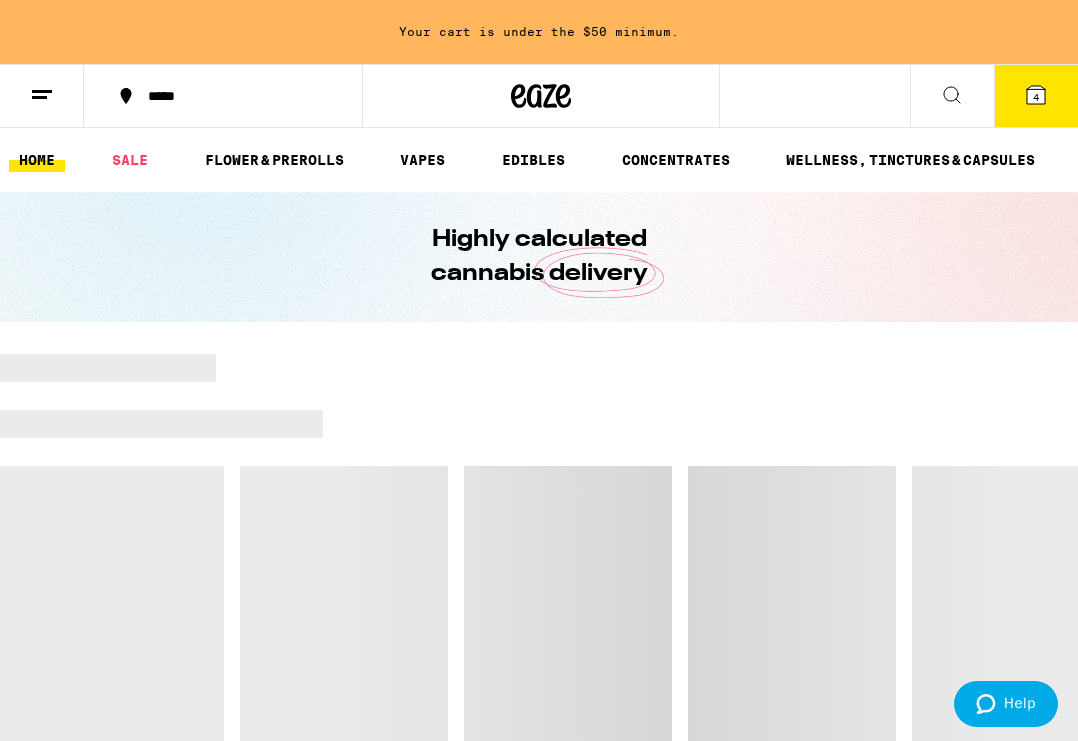 scroll, scrollTop: 0, scrollLeft: 0, axis: both 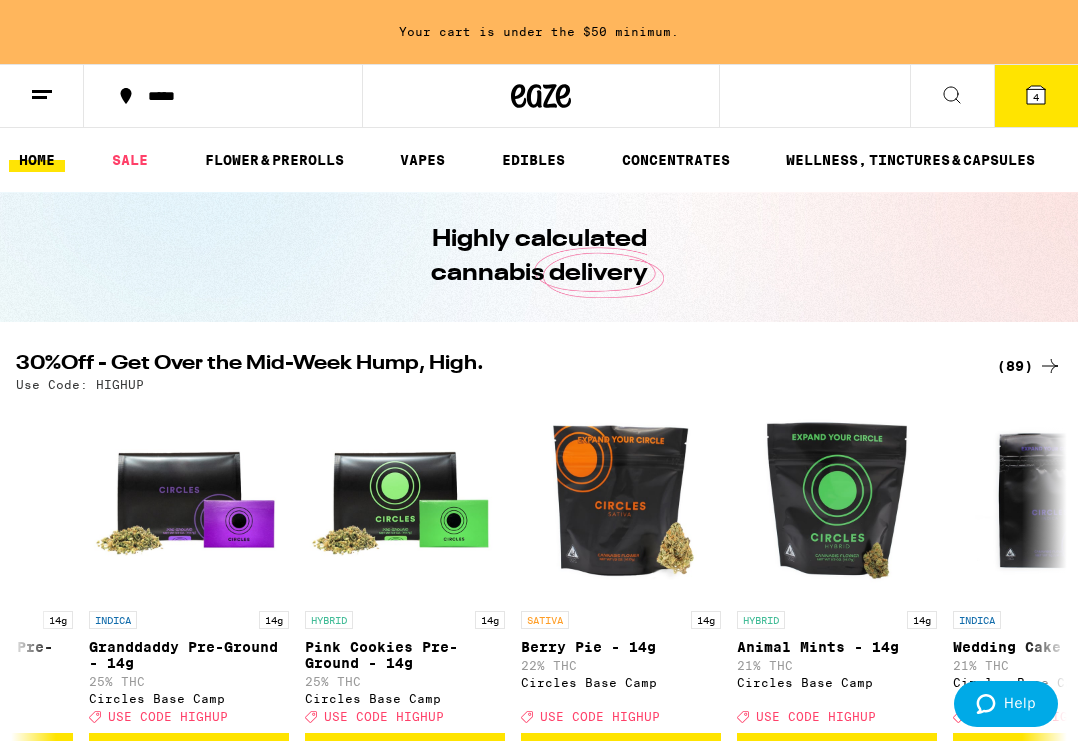 click on "(89)" at bounding box center (1029, 366) 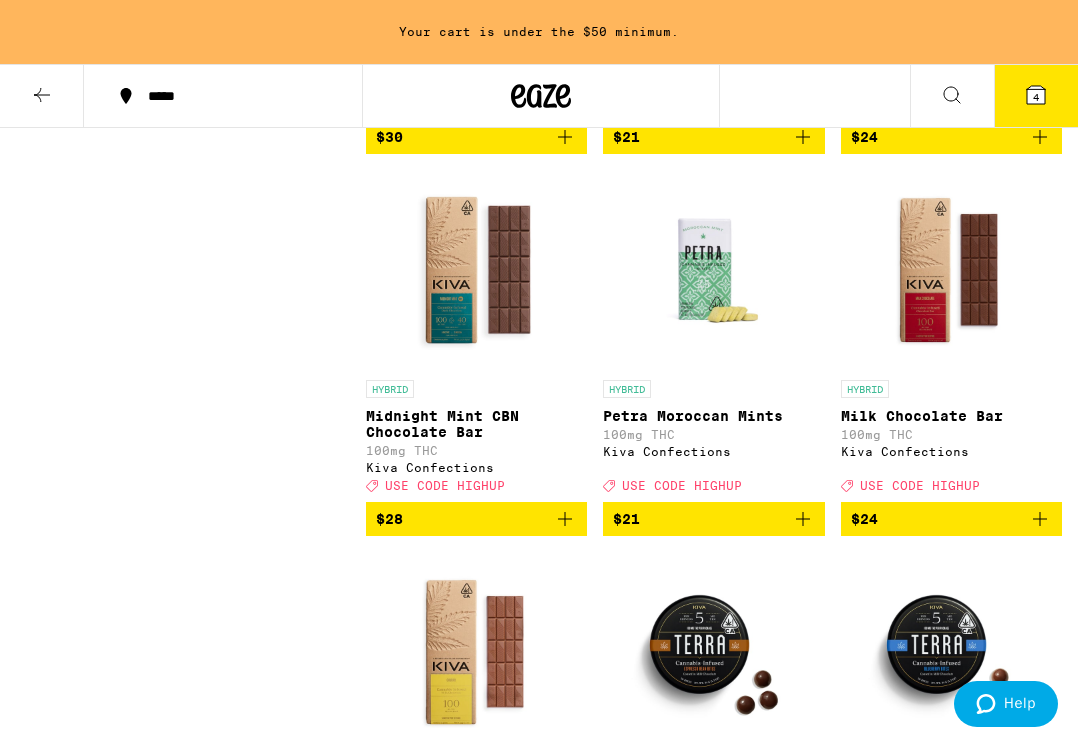 scroll, scrollTop: 3215, scrollLeft: 0, axis: vertical 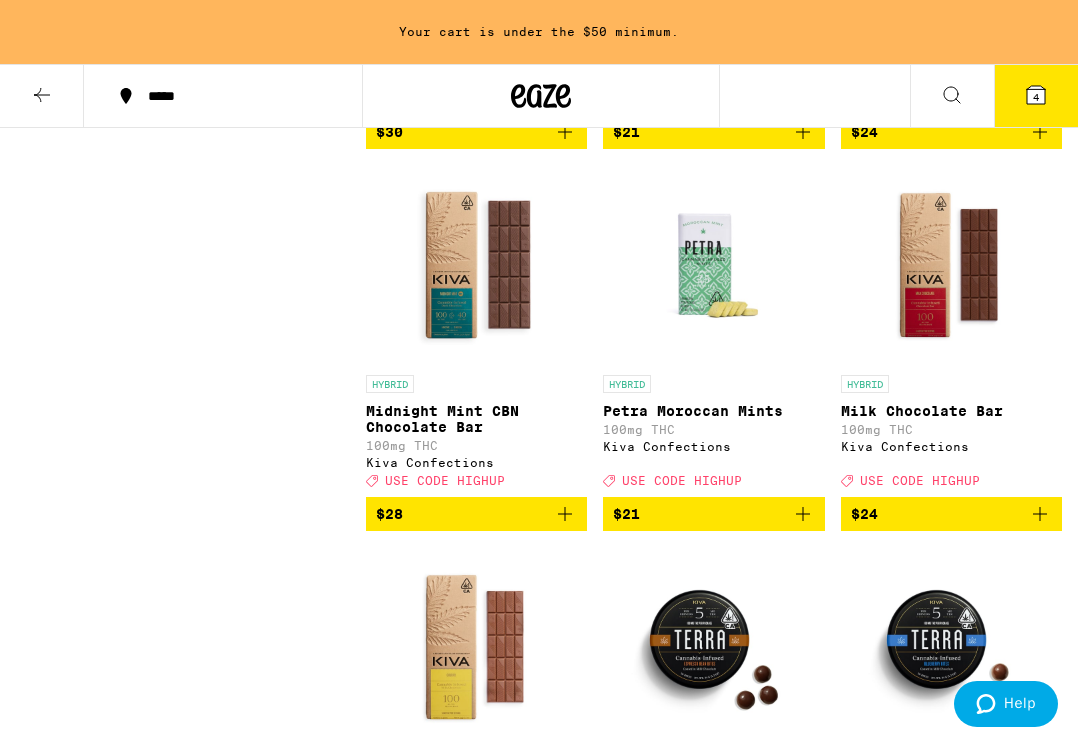 click on "Clearfalse filter Strain Type CBD Hybrid Indica Sativa Category Concentrates Edibles Flowers Prerolls Vaporizers Subcategory All-In-One Chocolate Gummies Infused Preroll Single Mint Pre-ground Flower Preroll Pack Preroll Single Rosin Sugar Whole Flower - 1 oz Whole Flower - 1/2 oz Whole Flower - 1/4 oz Whole Flower - 1/8 oz Brand Alien Labs Astronauts Cake She Hits Different CAM Circles Base Camp CLSICS Kiva Confections Tempo Tutti WYLD" at bounding box center [191, 2802] 